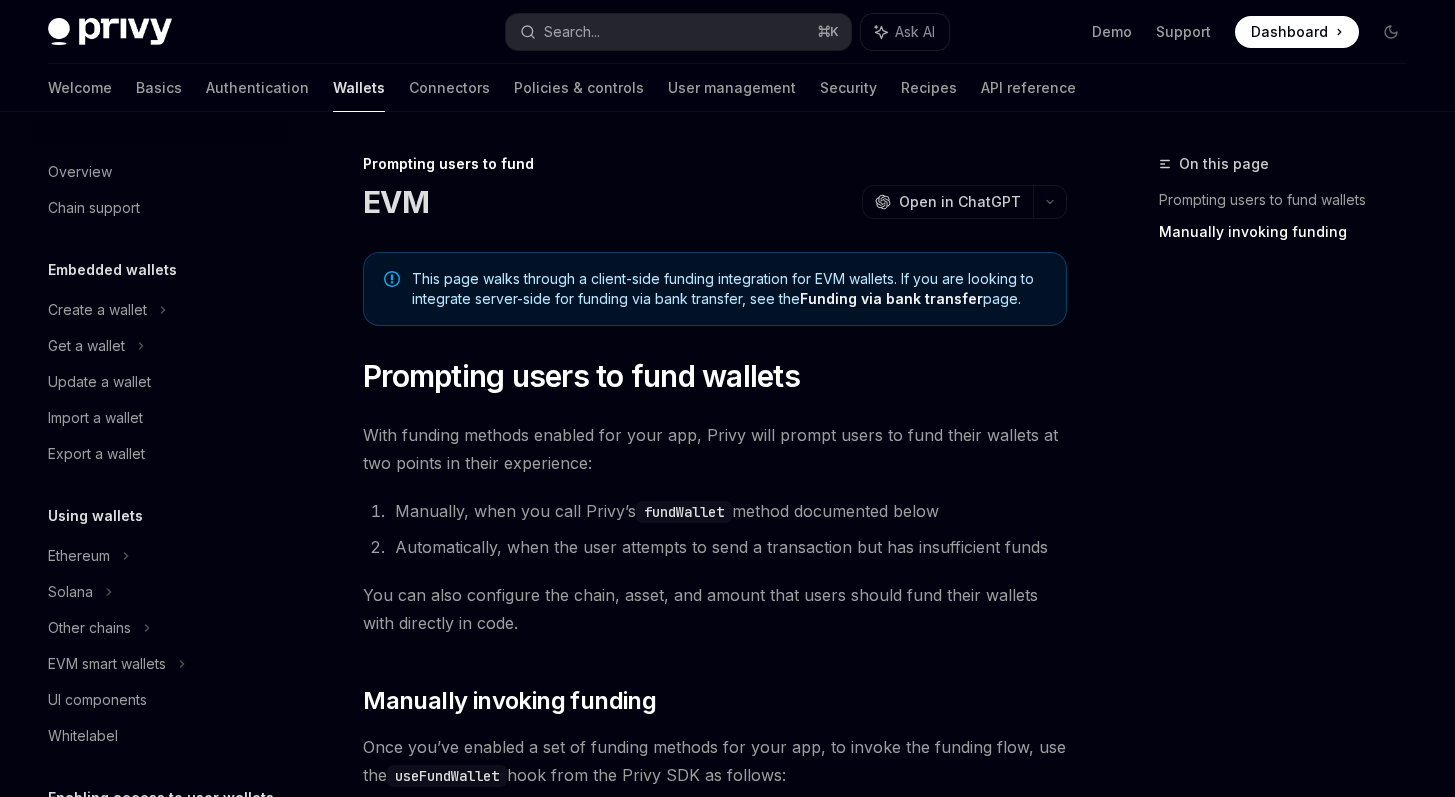 scroll, scrollTop: 6668, scrollLeft: 0, axis: vertical 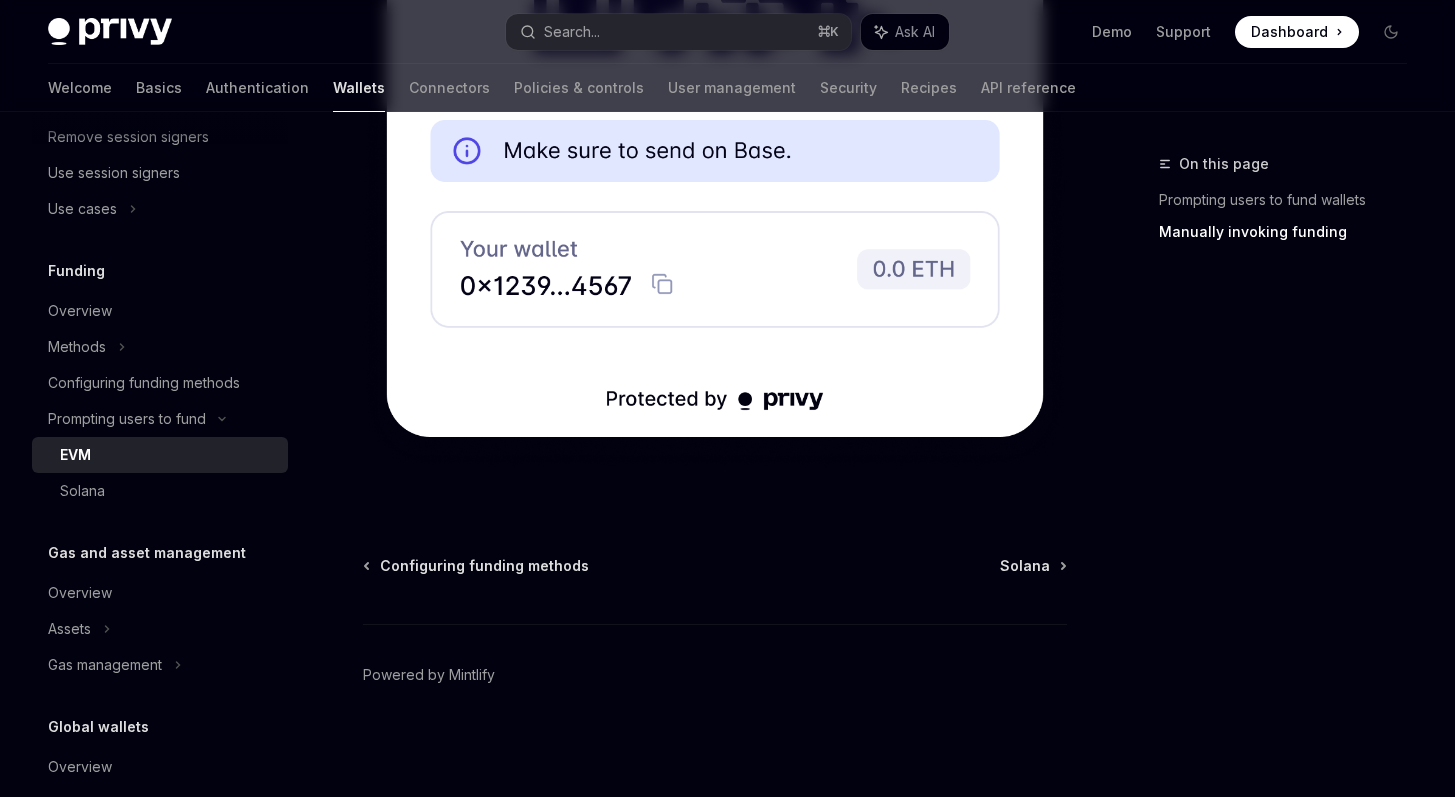 click at bounding box center [715, -91] 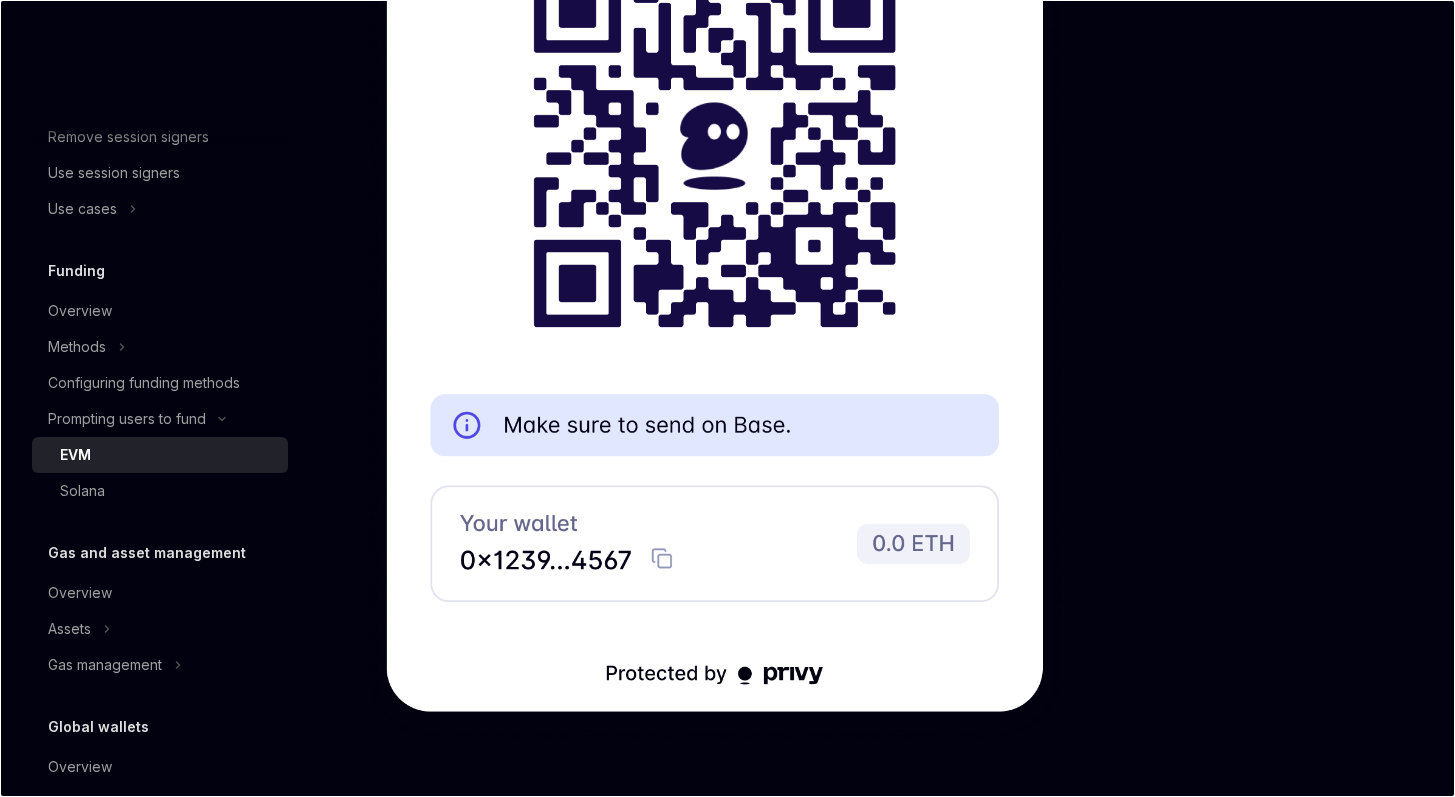 scroll, scrollTop: 6368, scrollLeft: 0, axis: vertical 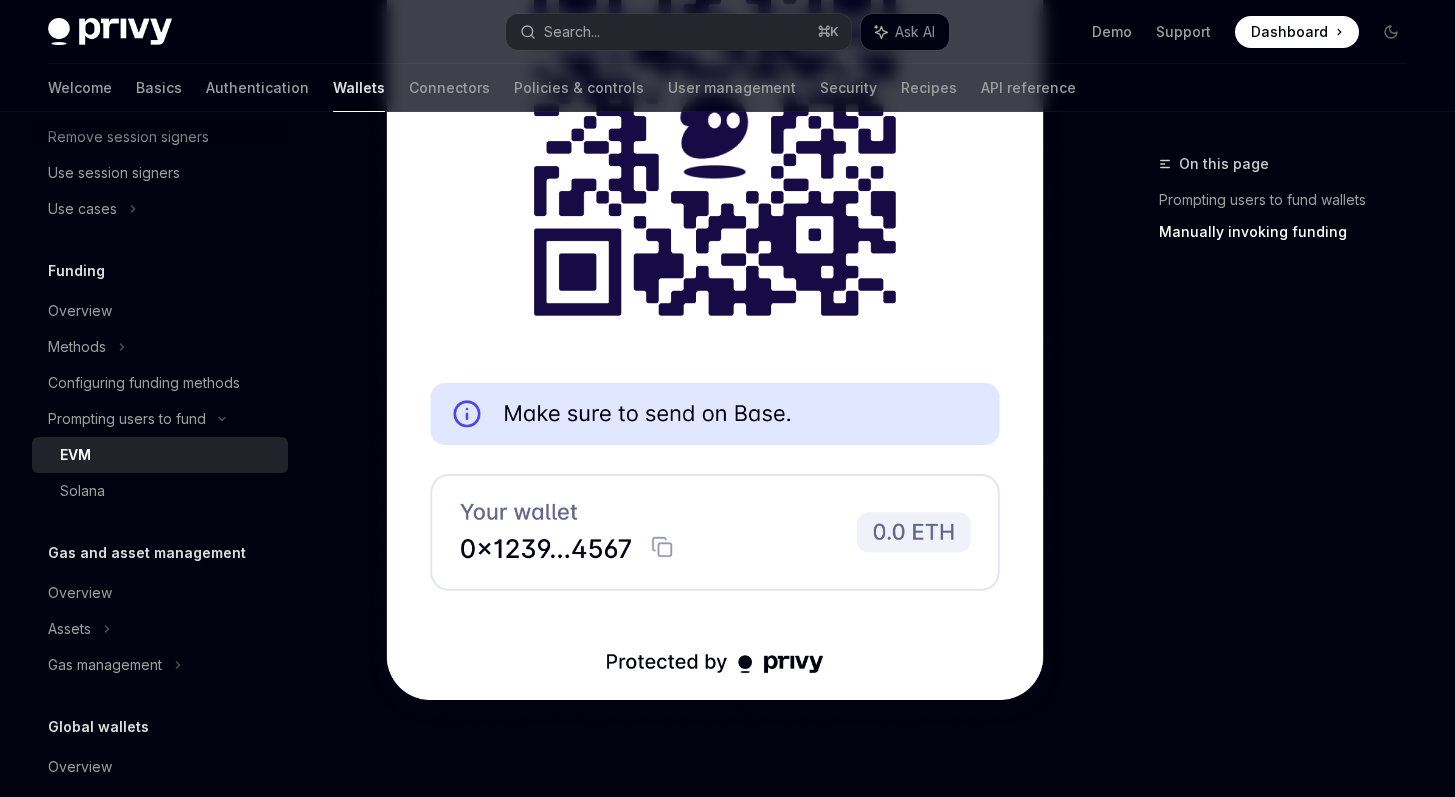 click on "On this page Prompting users to fund wallets Manually invoking funding" at bounding box center [1271, 474] 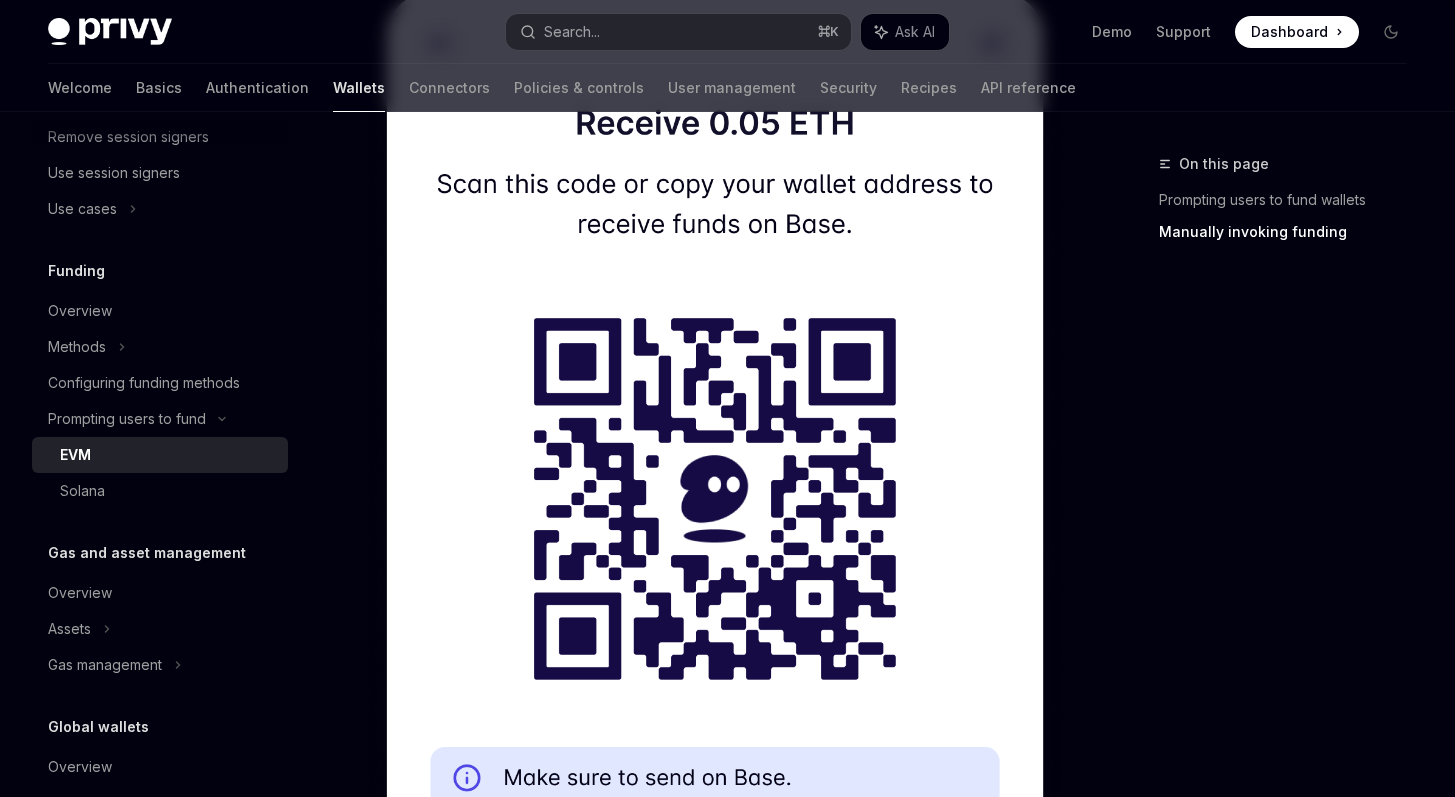 scroll, scrollTop: 4437, scrollLeft: 0, axis: vertical 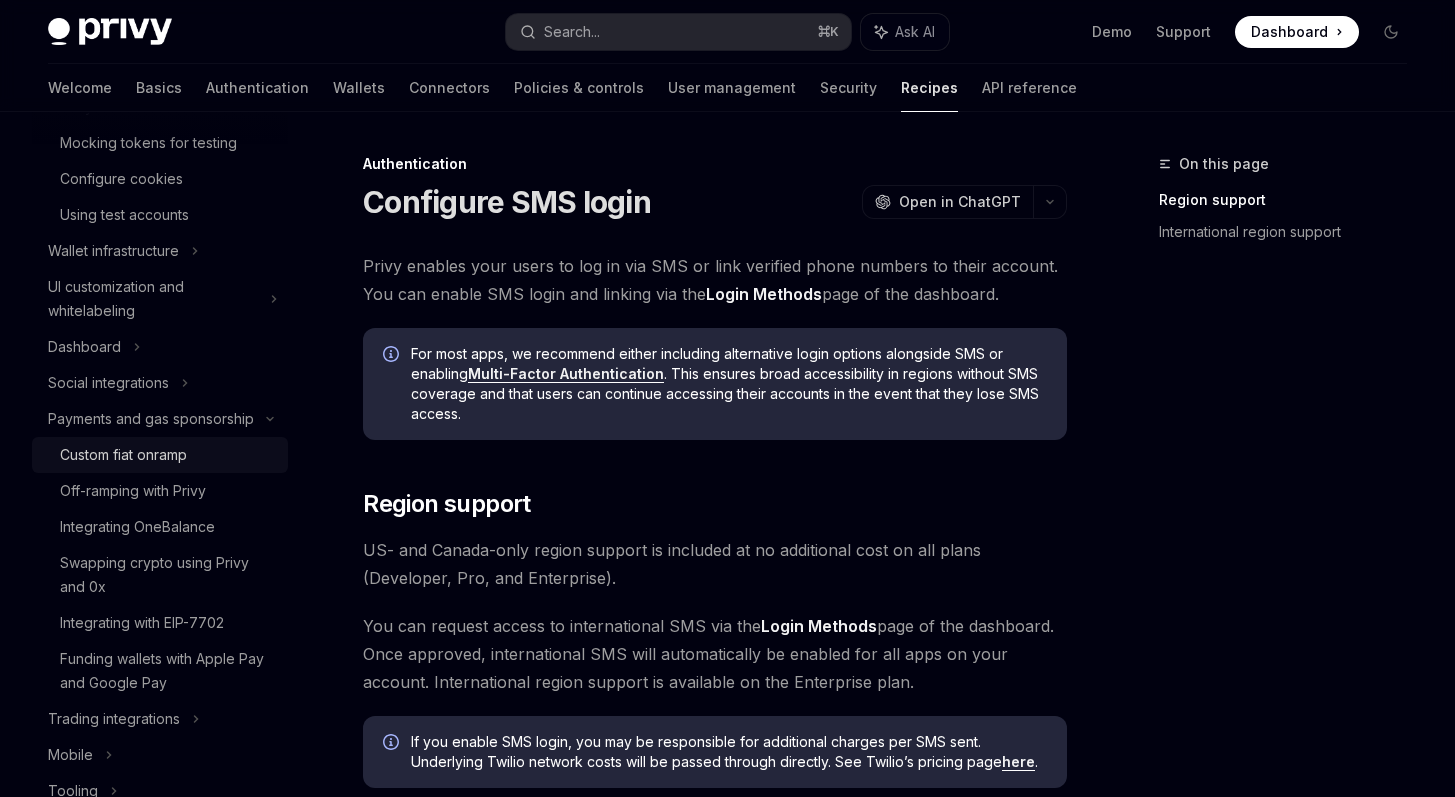 click on "Custom fiat onramp" at bounding box center [168, 455] 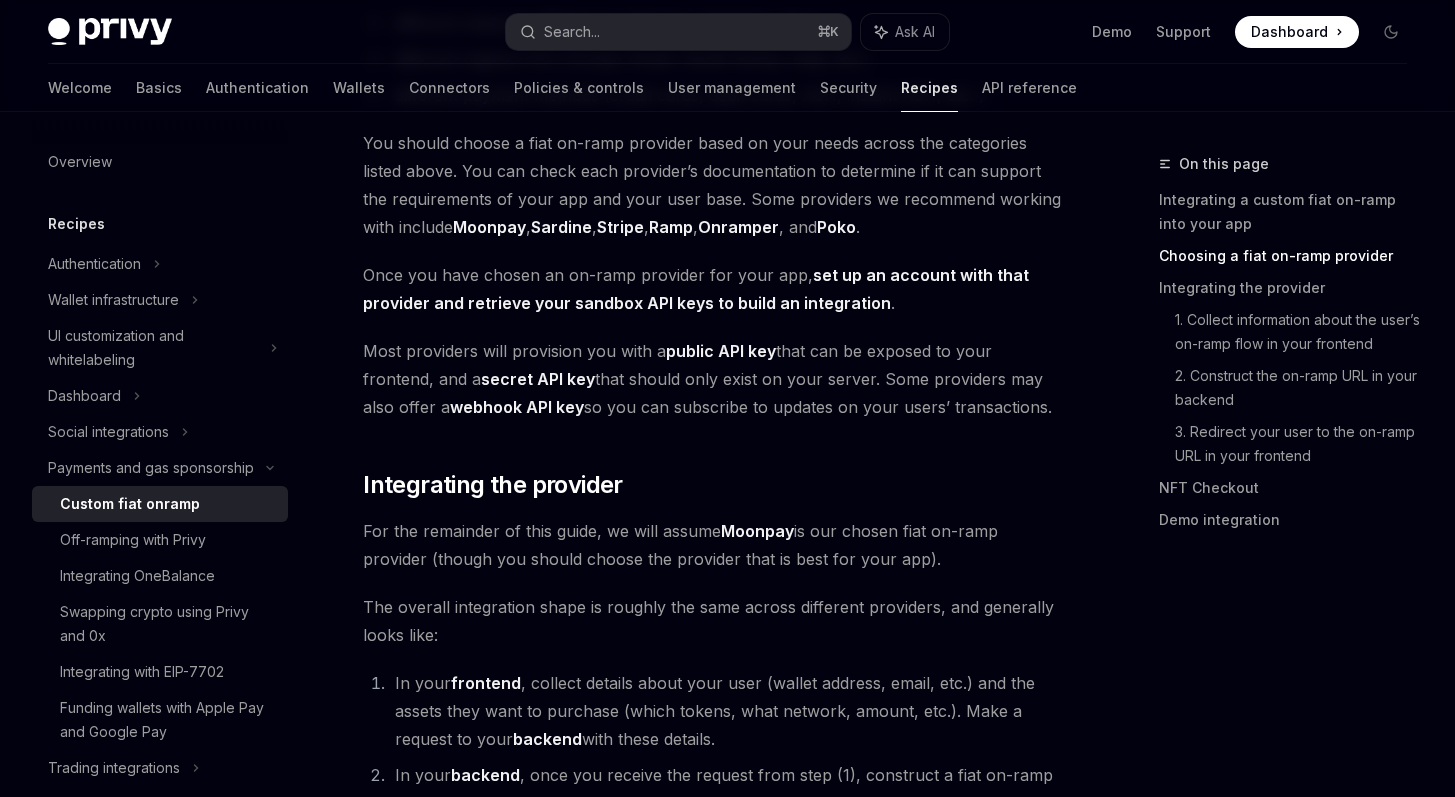 scroll, scrollTop: 882, scrollLeft: 0, axis: vertical 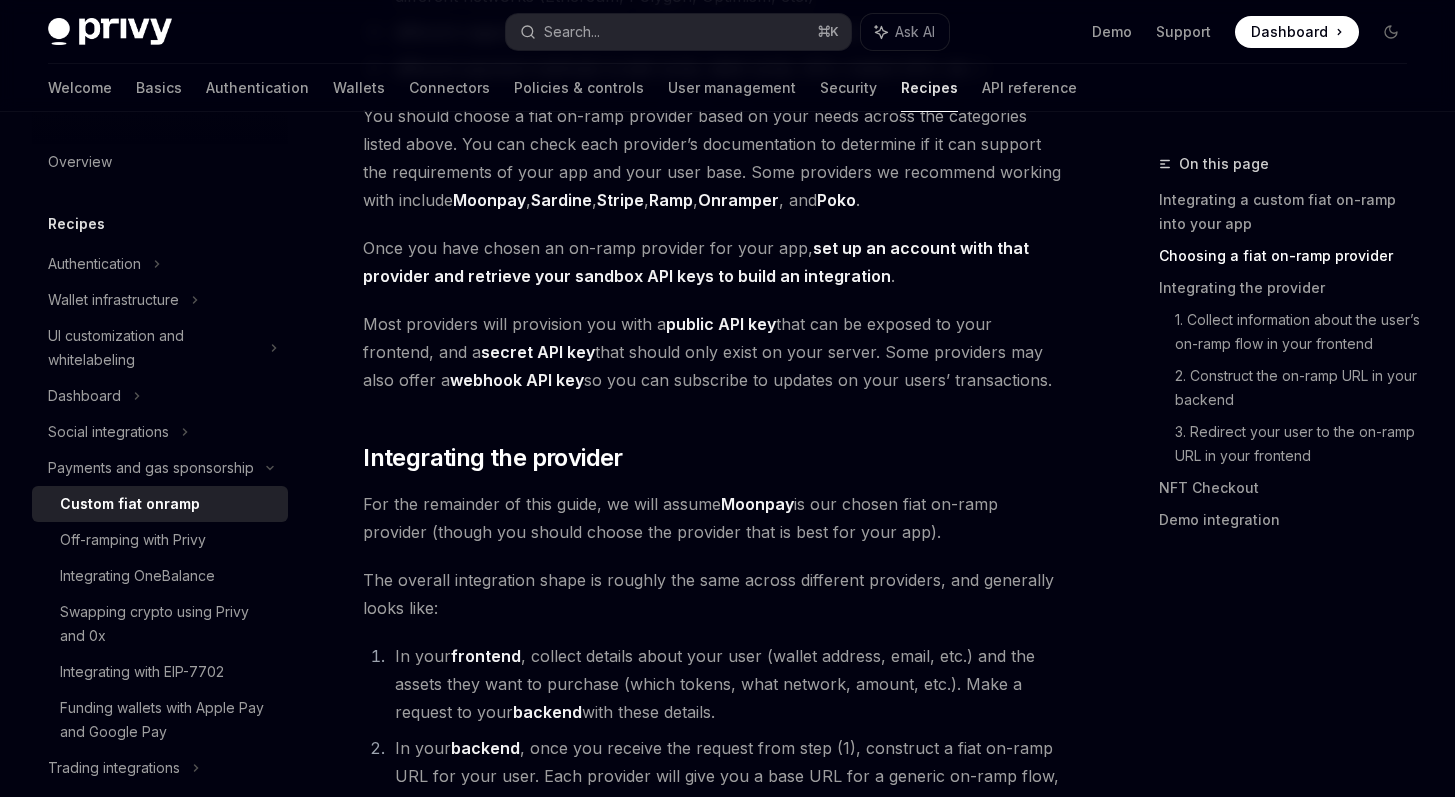 click on "set up an account with that provider and retrieve your sandbox API keys to build an integration" at bounding box center [696, 262] 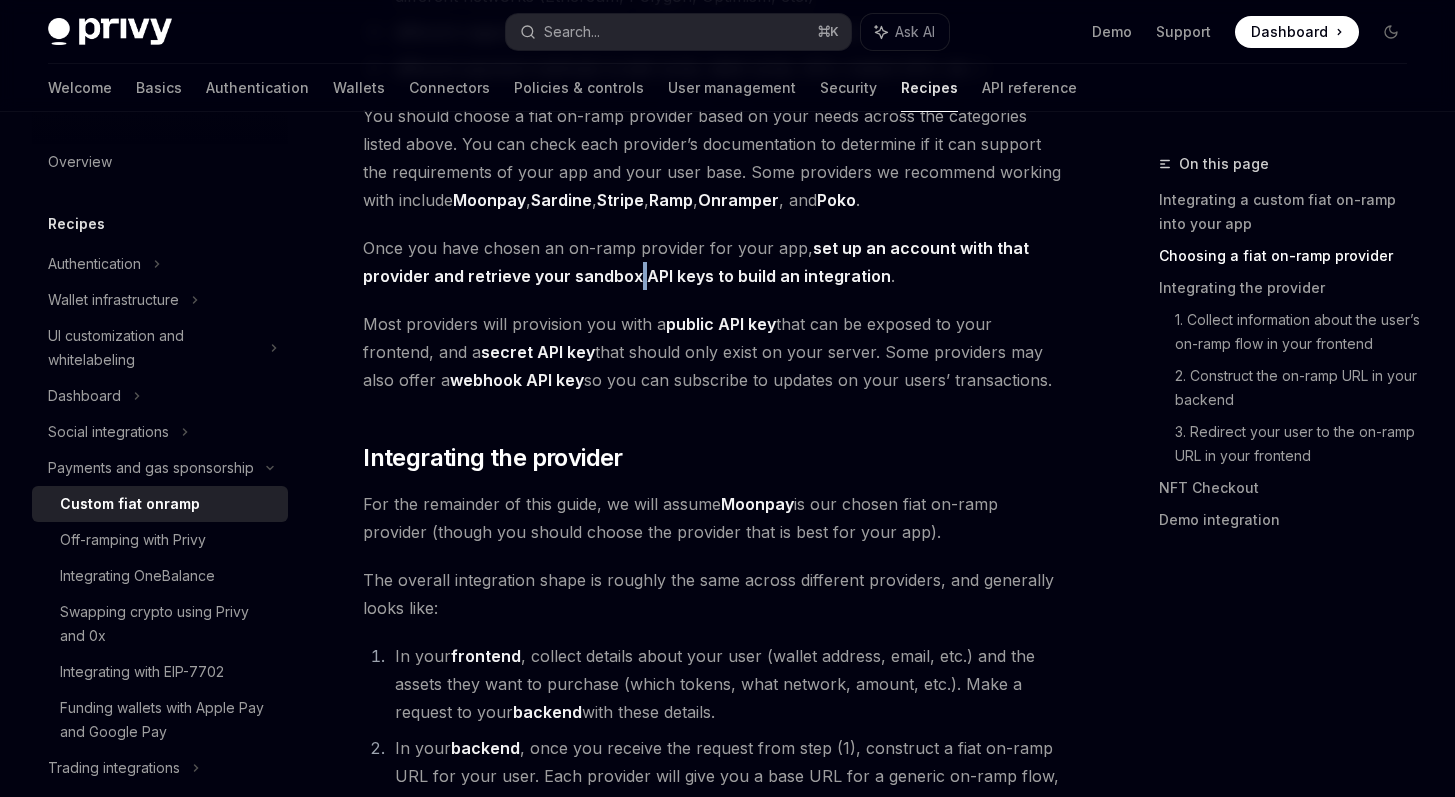click on "set up an account with that provider and retrieve your sandbox API keys to build an integration" at bounding box center [696, 262] 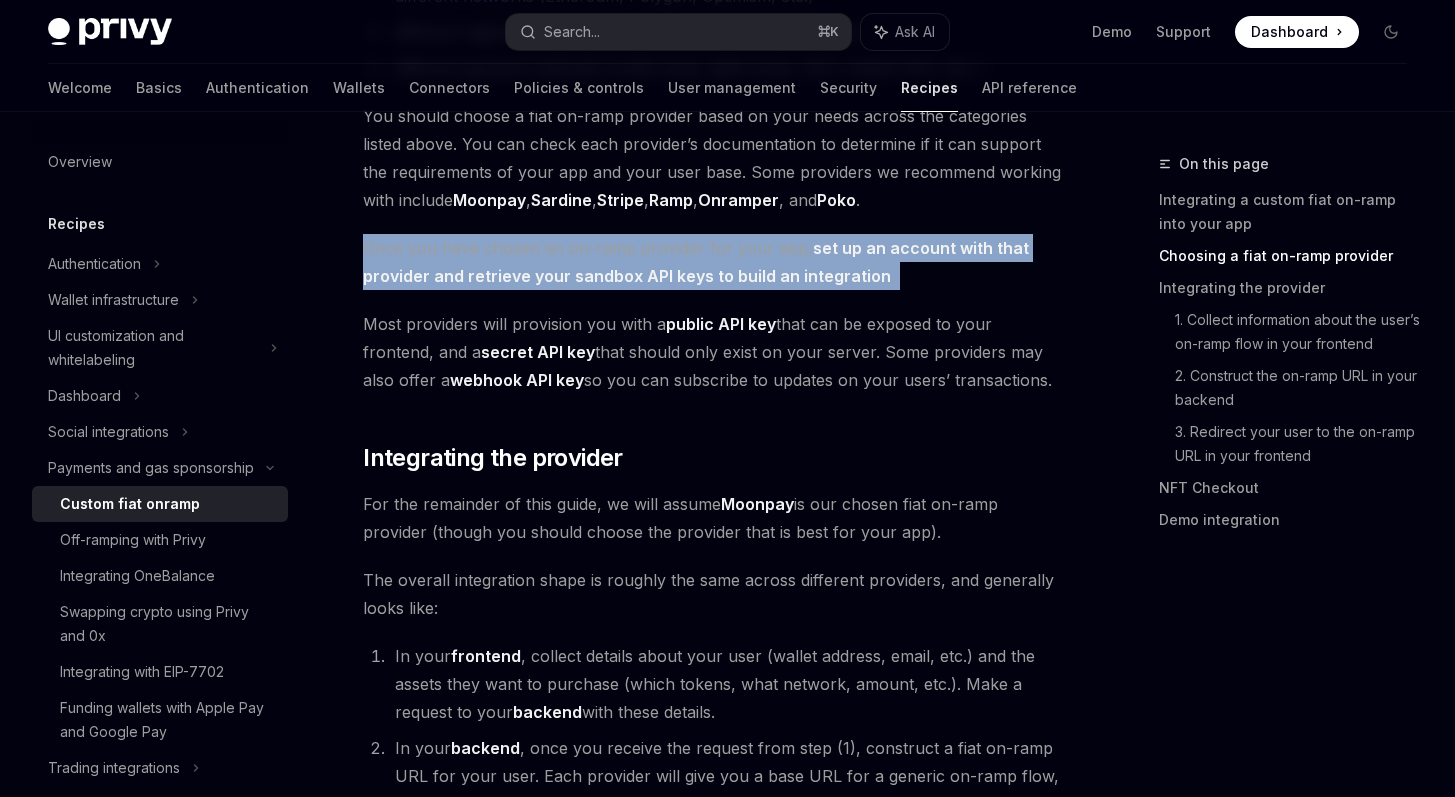 click on "set up an account with that provider and retrieve your sandbox API keys to build an integration" at bounding box center (696, 262) 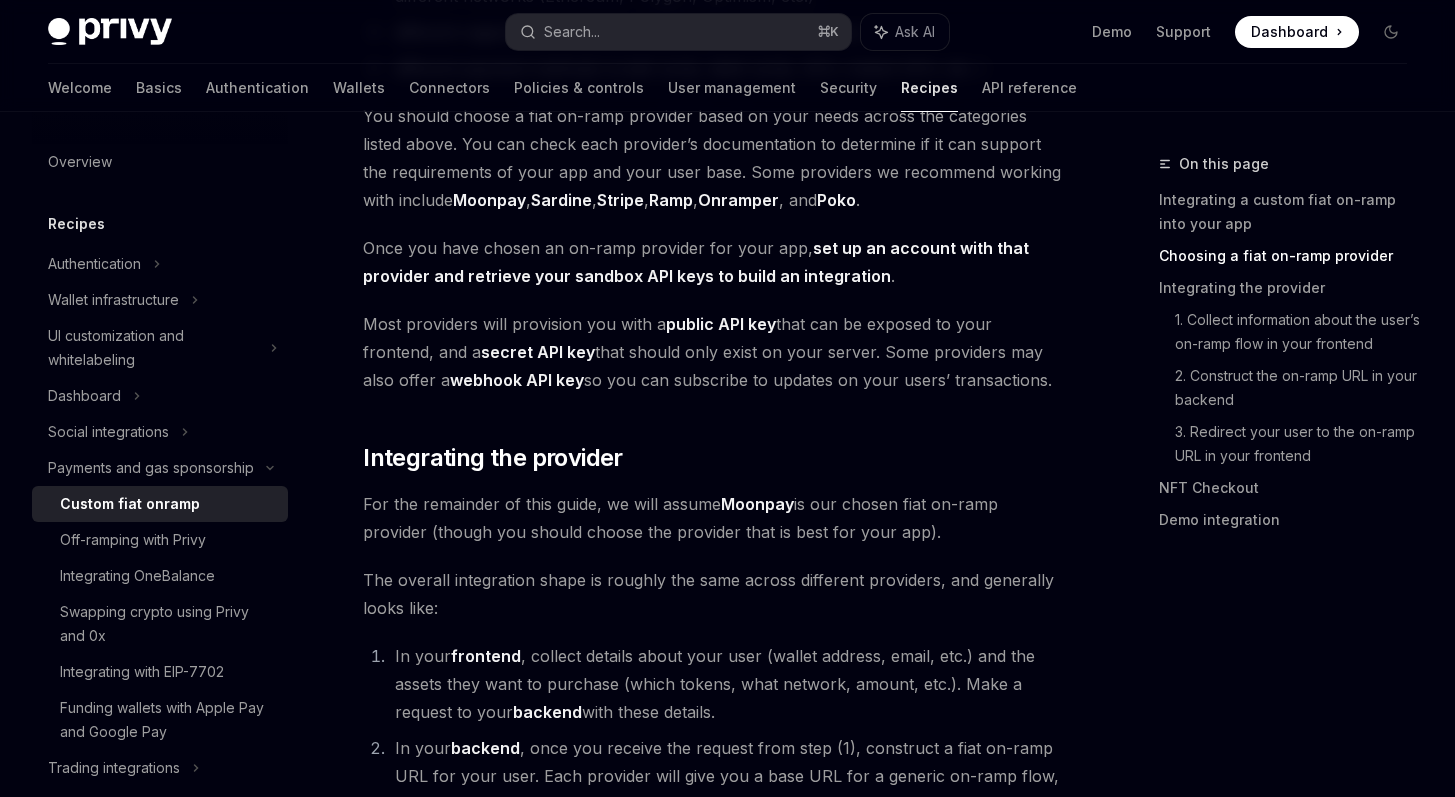 click on "Once you have chosen an on-ramp provider for your app,  set up an account with that provider and retrieve your sandbox API keys to build an integration ." at bounding box center (715, 262) 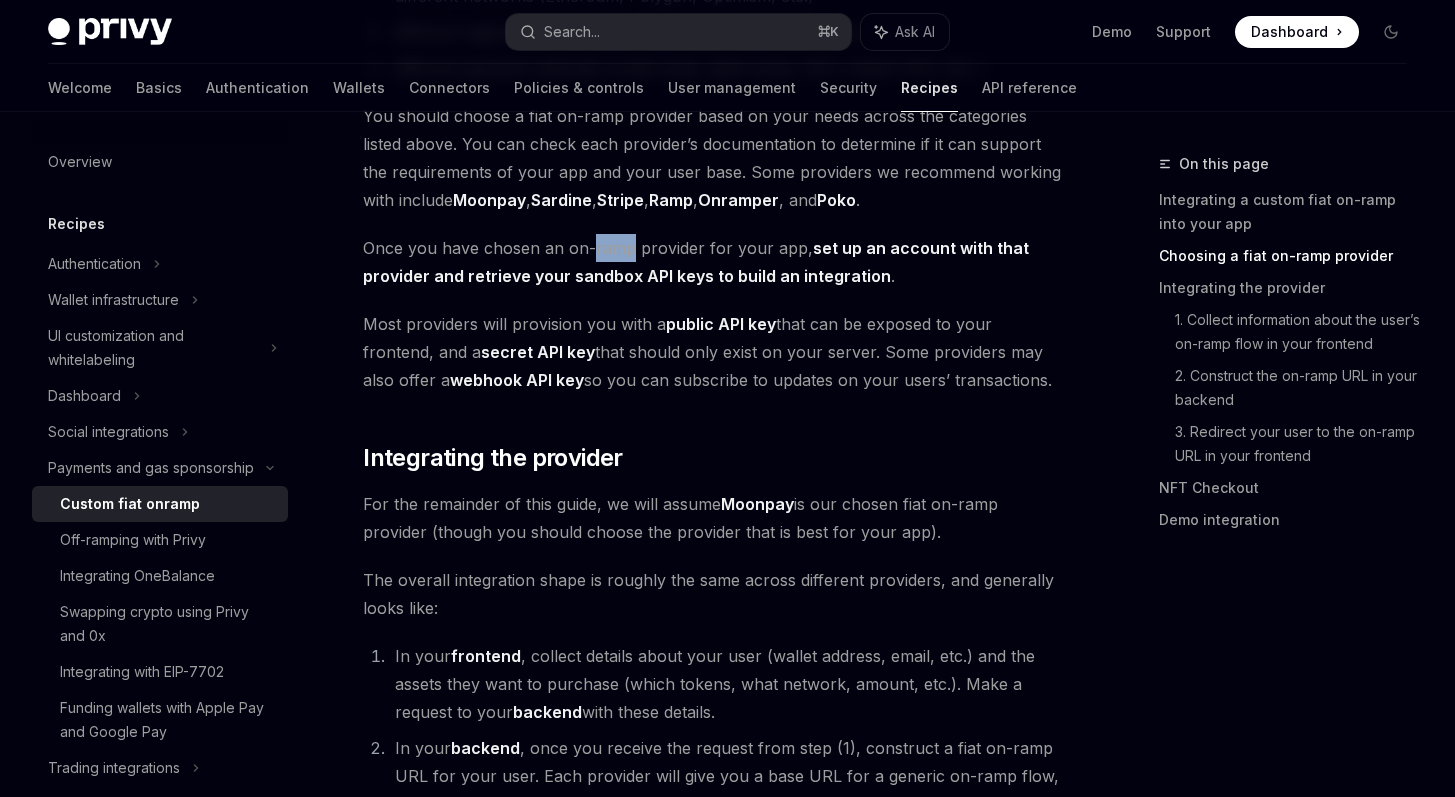 click on "Once you have chosen an on-ramp provider for your app,  set up an account with that provider and retrieve your sandbox API keys to build an integration ." at bounding box center (715, 262) 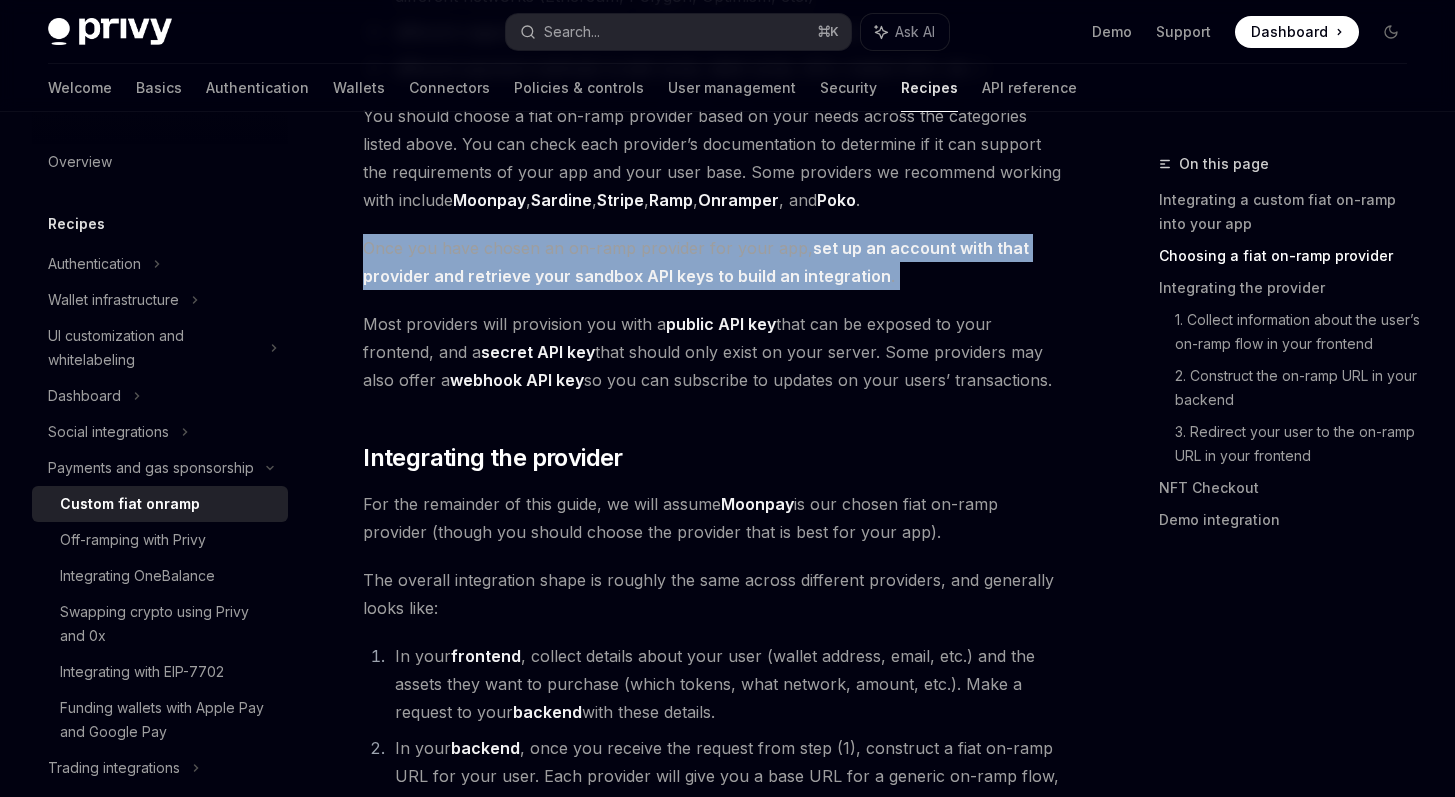 copy on "Once you have chosen an on-ramp provider for your app,  set up an account with that provider and retrieve your sandbox API keys to build an integration ." 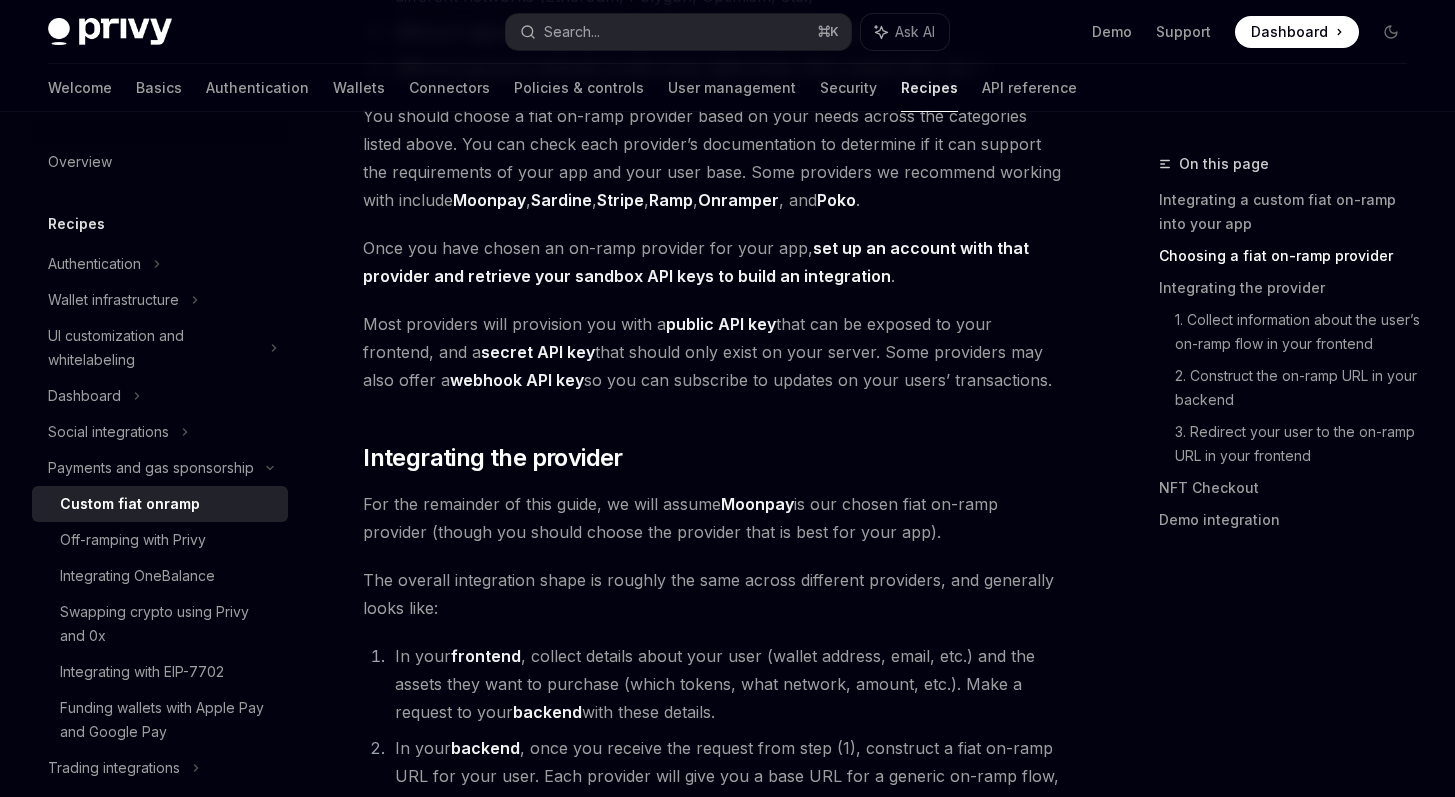 click on "Once you have chosen an on-ramp provider for your app,  set up an account with that provider and retrieve your sandbox API keys to build an integration ." at bounding box center [715, 262] 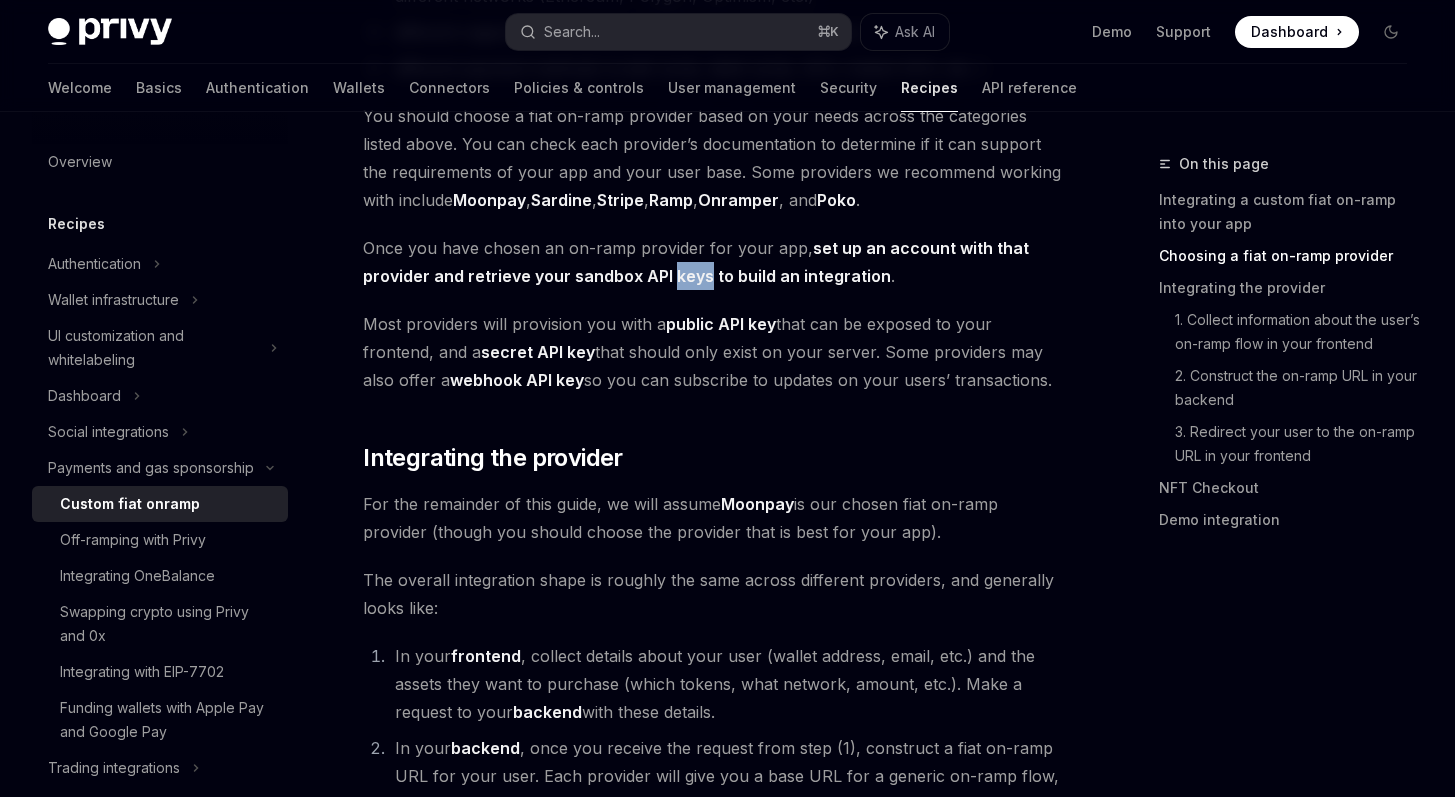 click on "Once you have chosen an on-ramp provider for your app,  set up an account with that provider and retrieve your sandbox API keys to build an integration ." at bounding box center (715, 262) 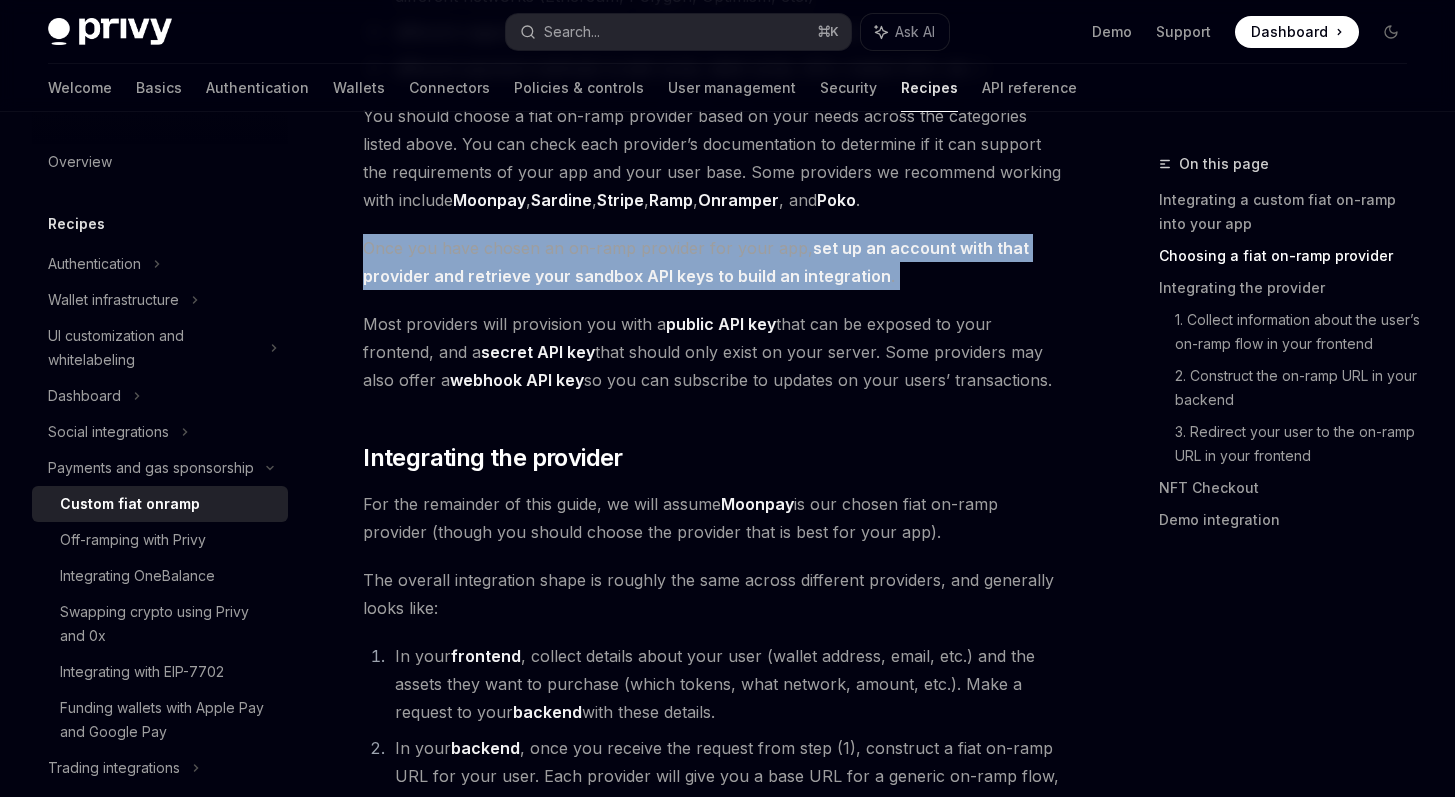 click on "Once you have chosen an on-ramp provider for your app,  set up an account with that provider and retrieve your sandbox API keys to build an integration ." at bounding box center [715, 262] 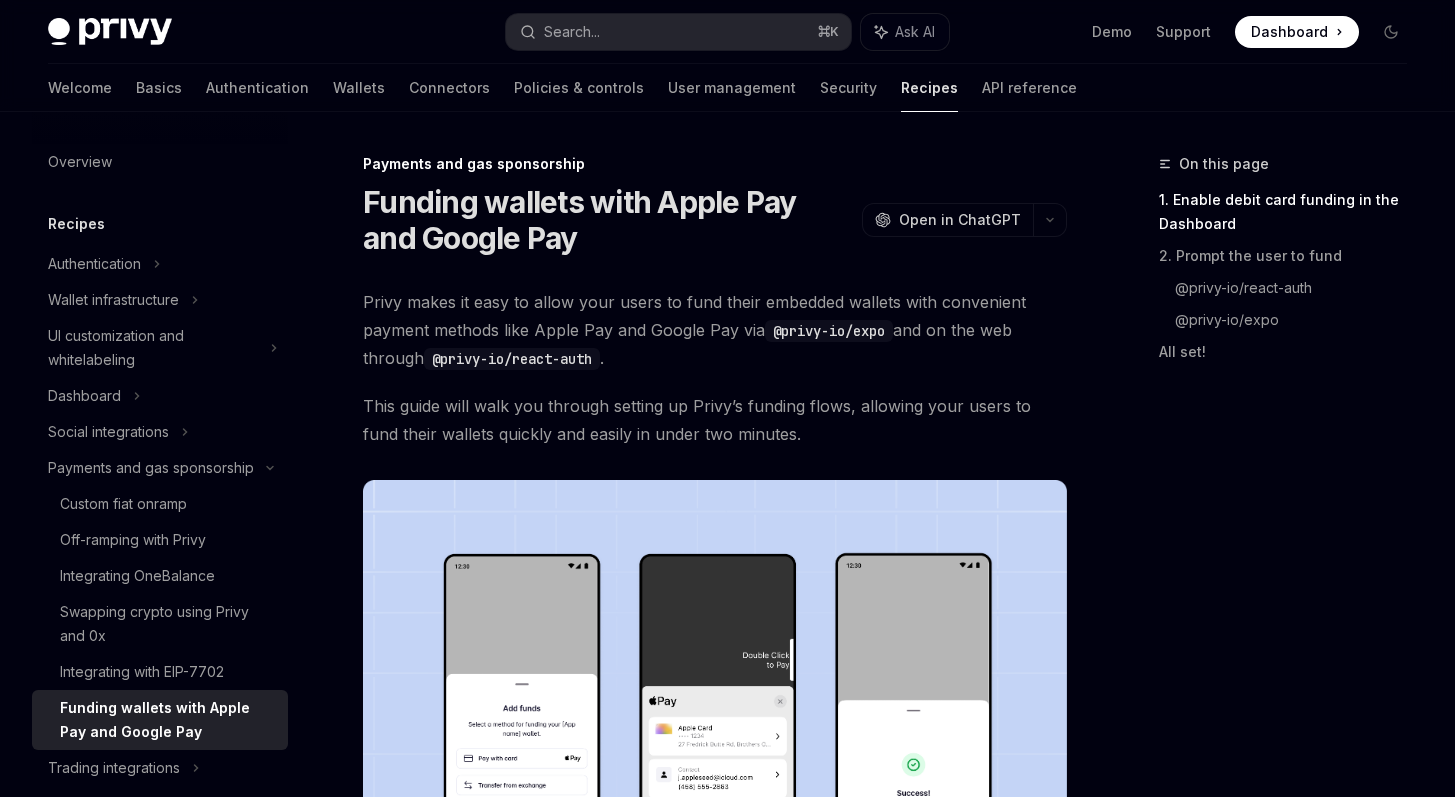 scroll, scrollTop: 0, scrollLeft: 0, axis: both 